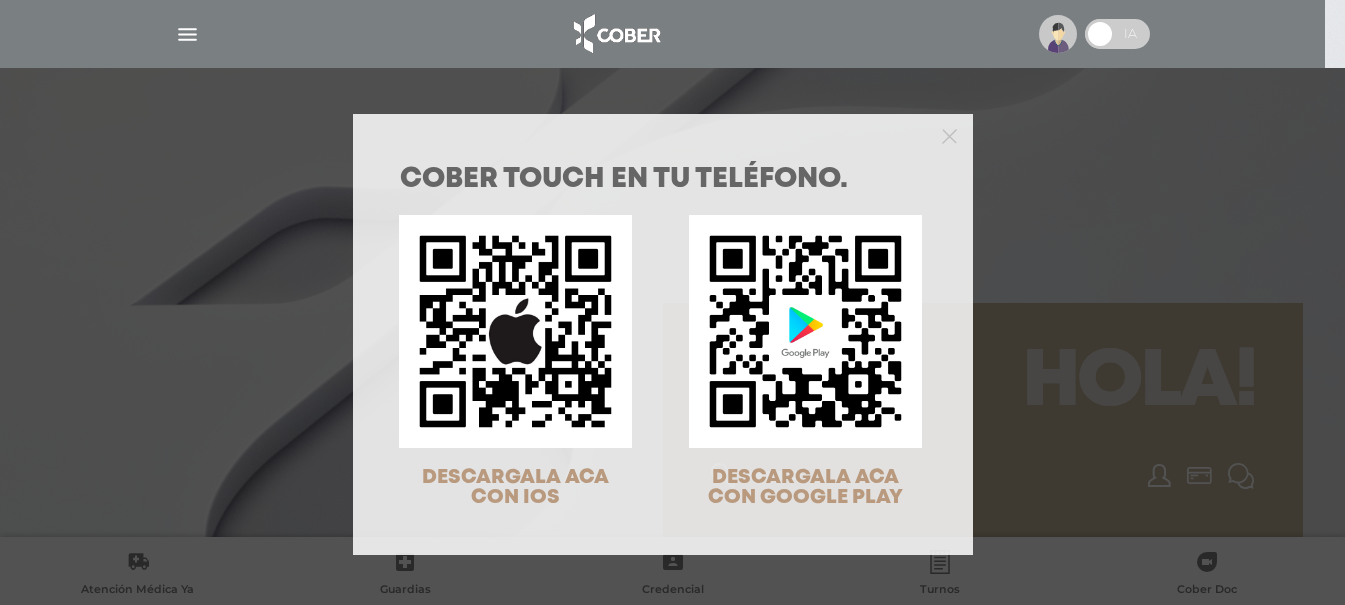 scroll, scrollTop: 0, scrollLeft: 0, axis: both 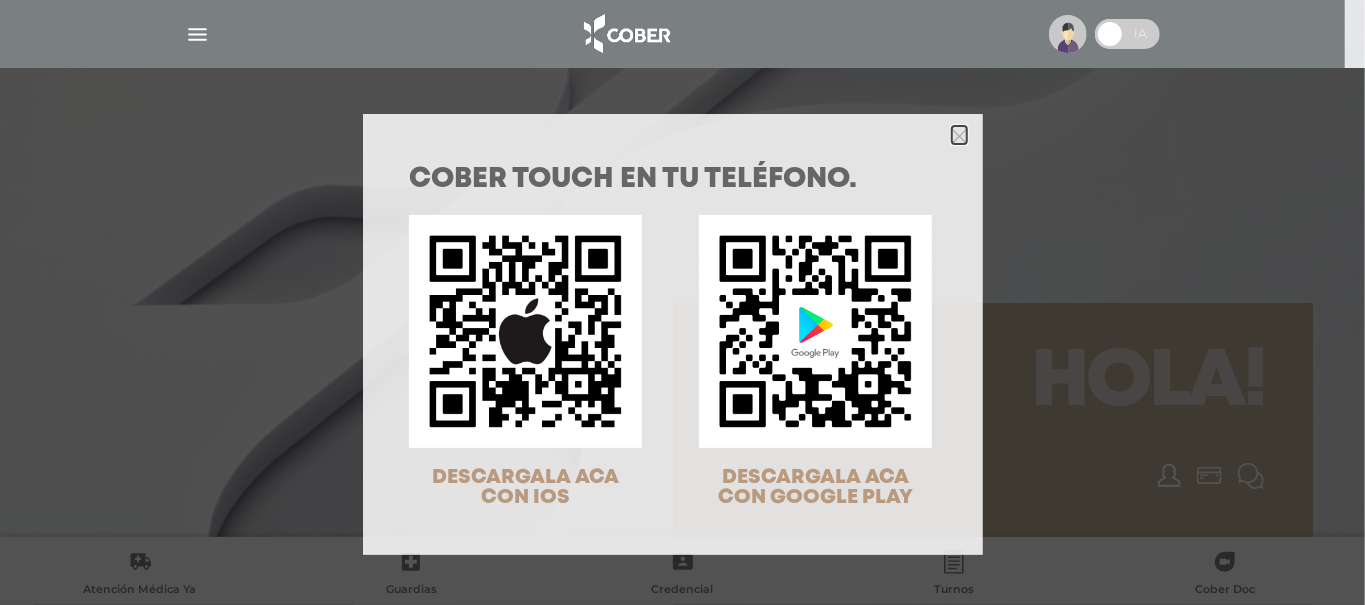 click at bounding box center [959, 135] 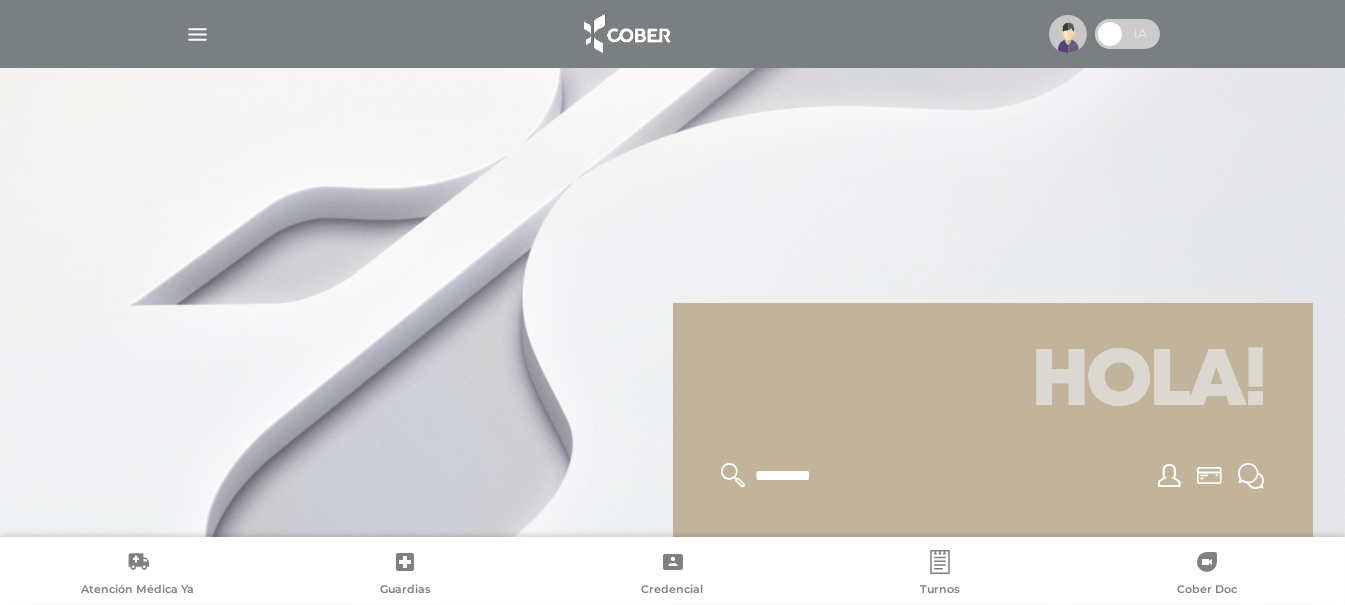 click at bounding box center [197, 34] 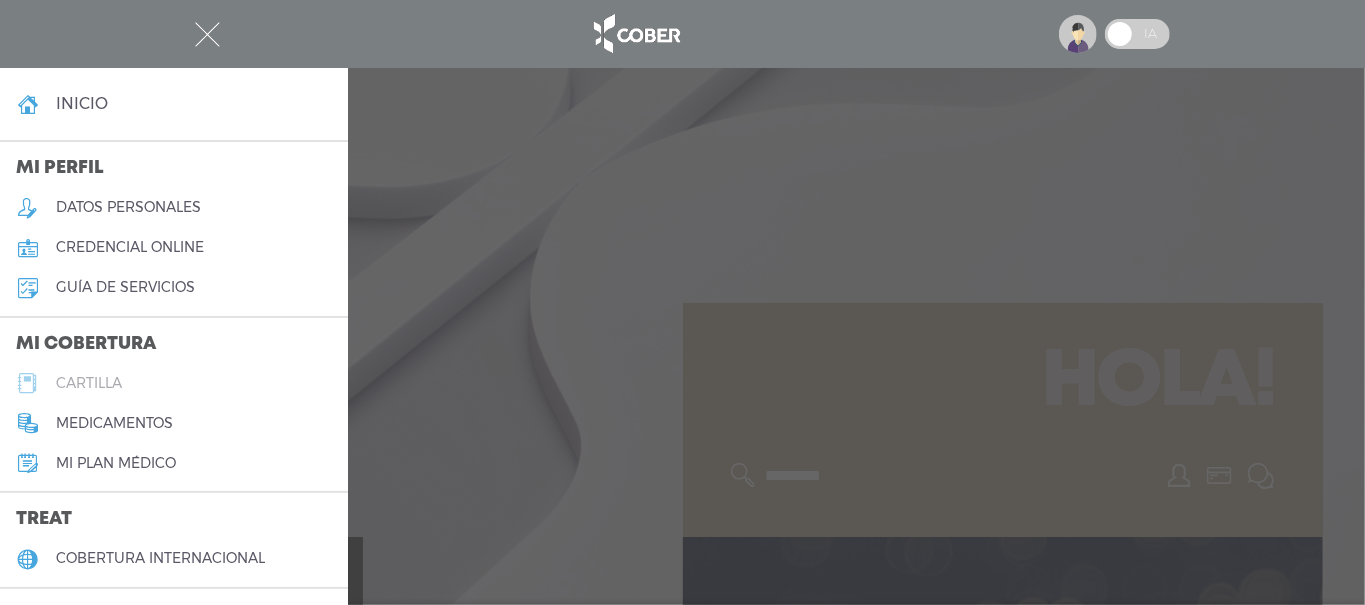 click on "cartilla" at bounding box center (89, 383) 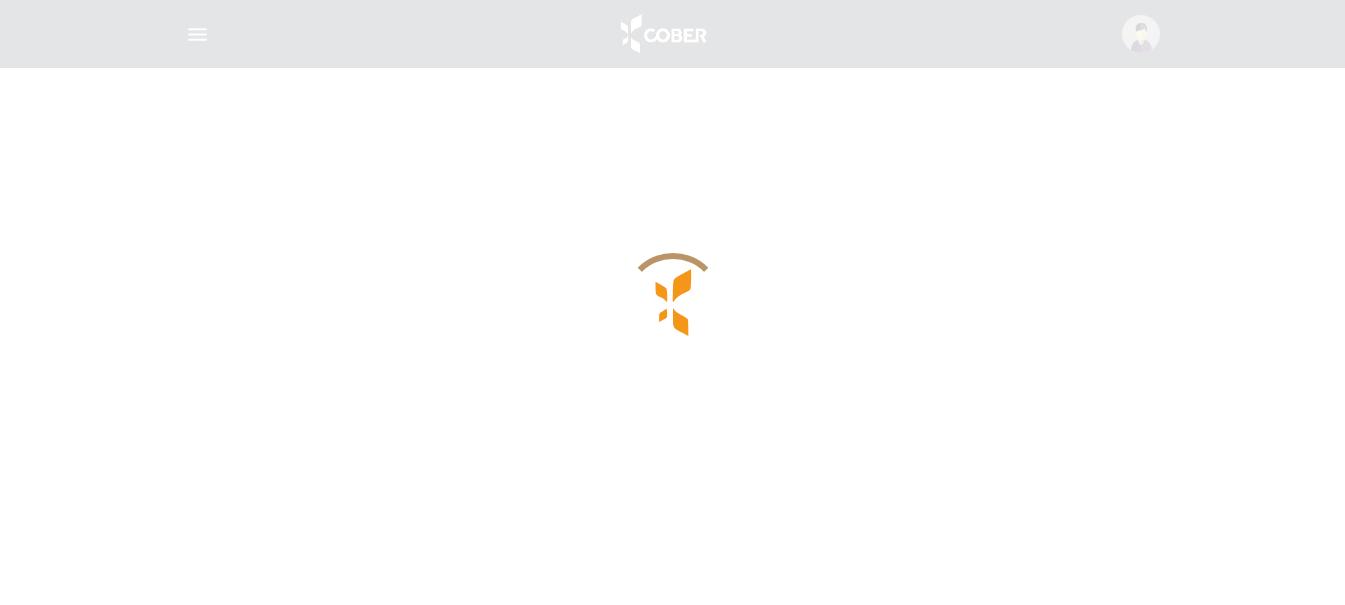 scroll, scrollTop: 0, scrollLeft: 0, axis: both 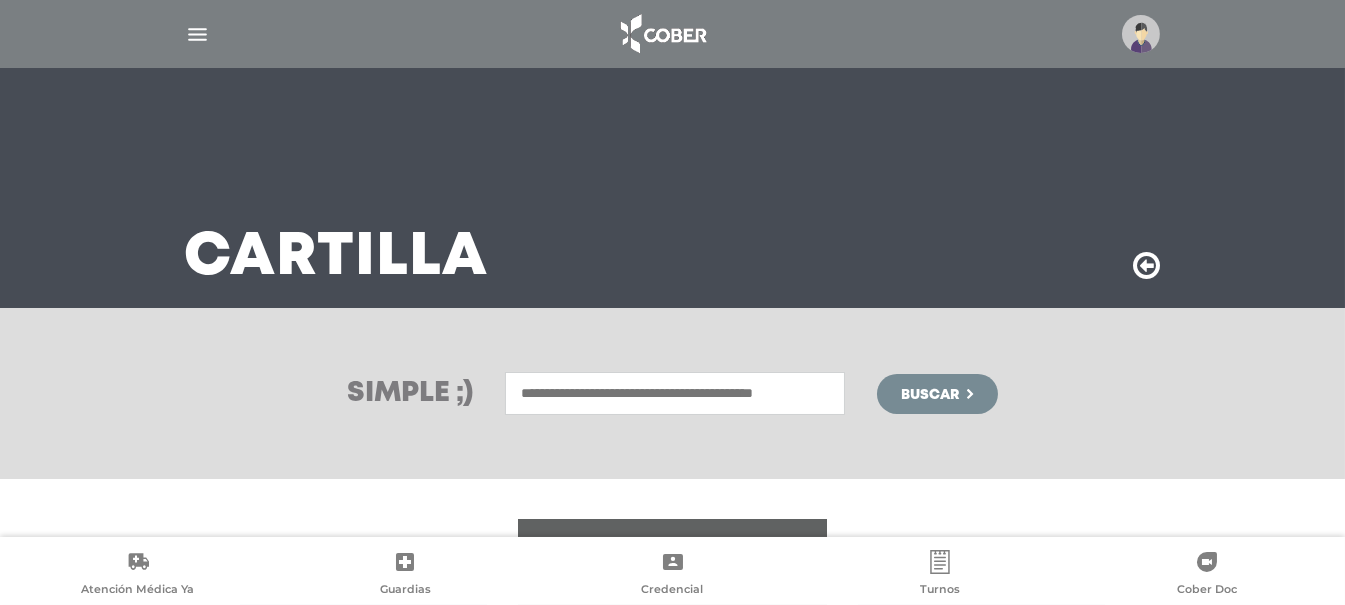 drag, startPoint x: 0, startPoint y: 43, endPoint x: 769, endPoint y: 190, distance: 782.924 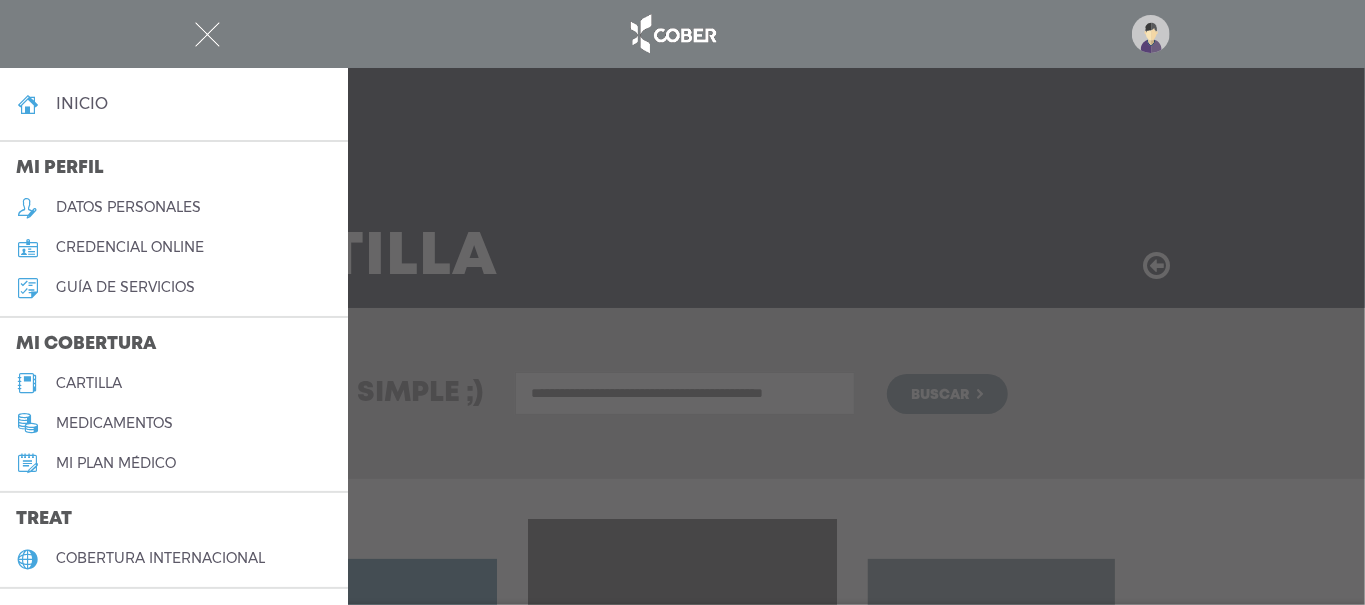 click on "cartilla" at bounding box center [89, 383] 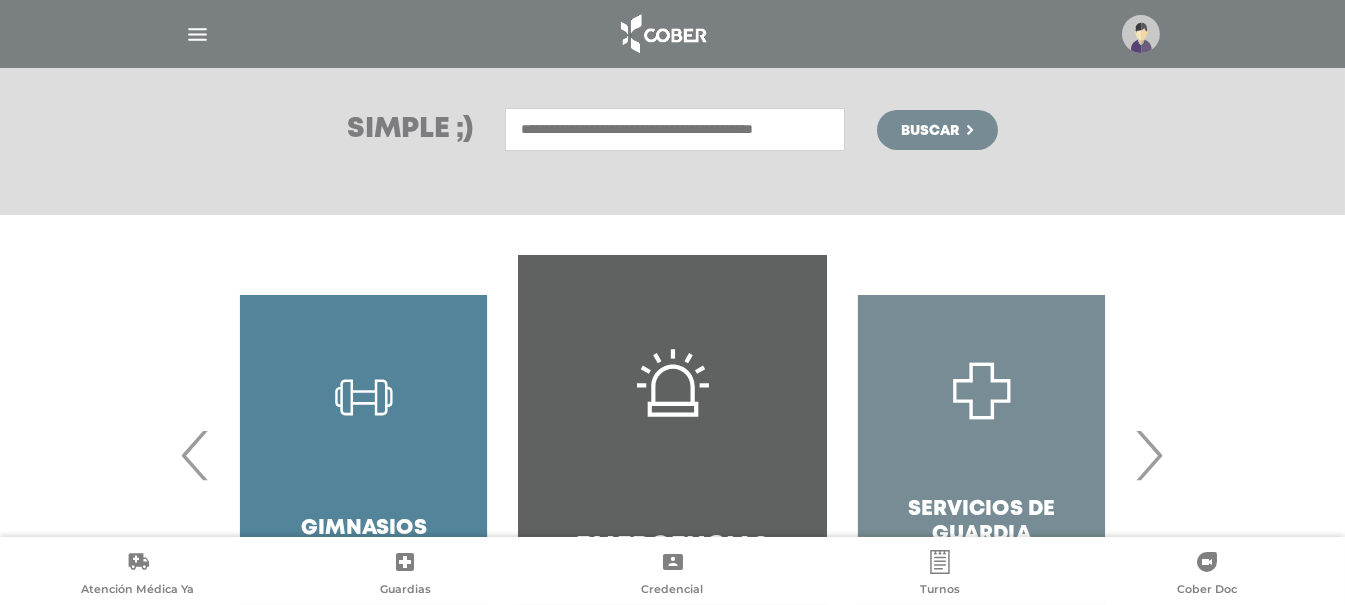 scroll, scrollTop: 266, scrollLeft: 0, axis: vertical 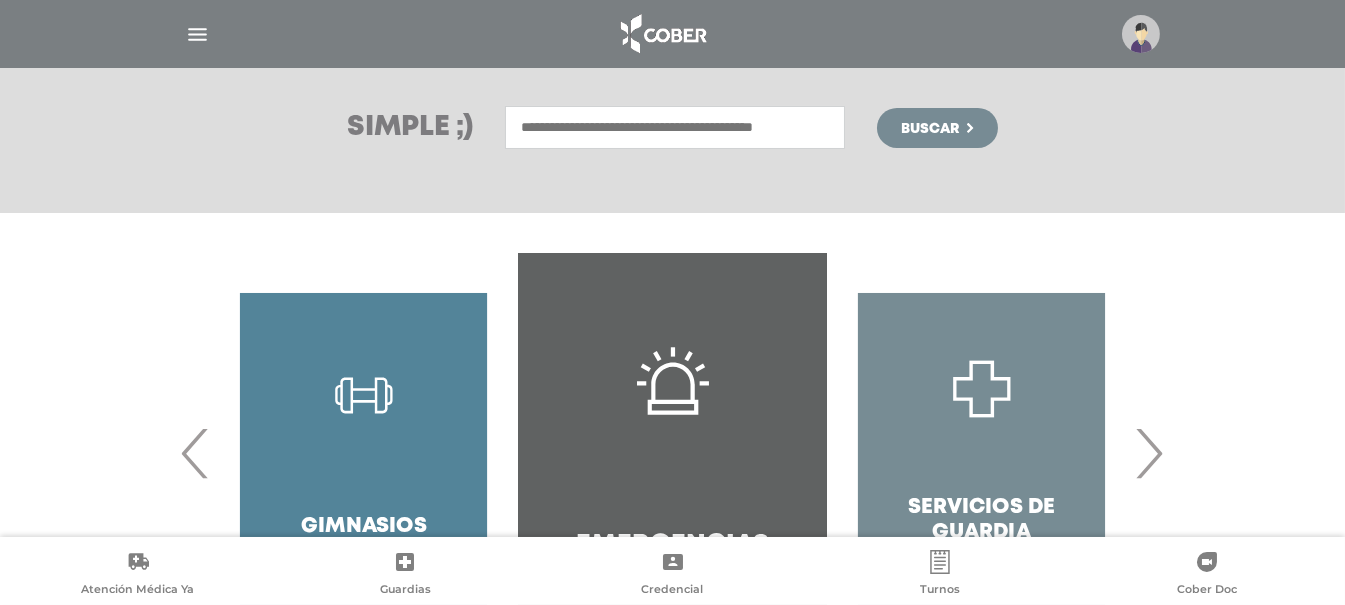 click on "›" at bounding box center [1149, 453] 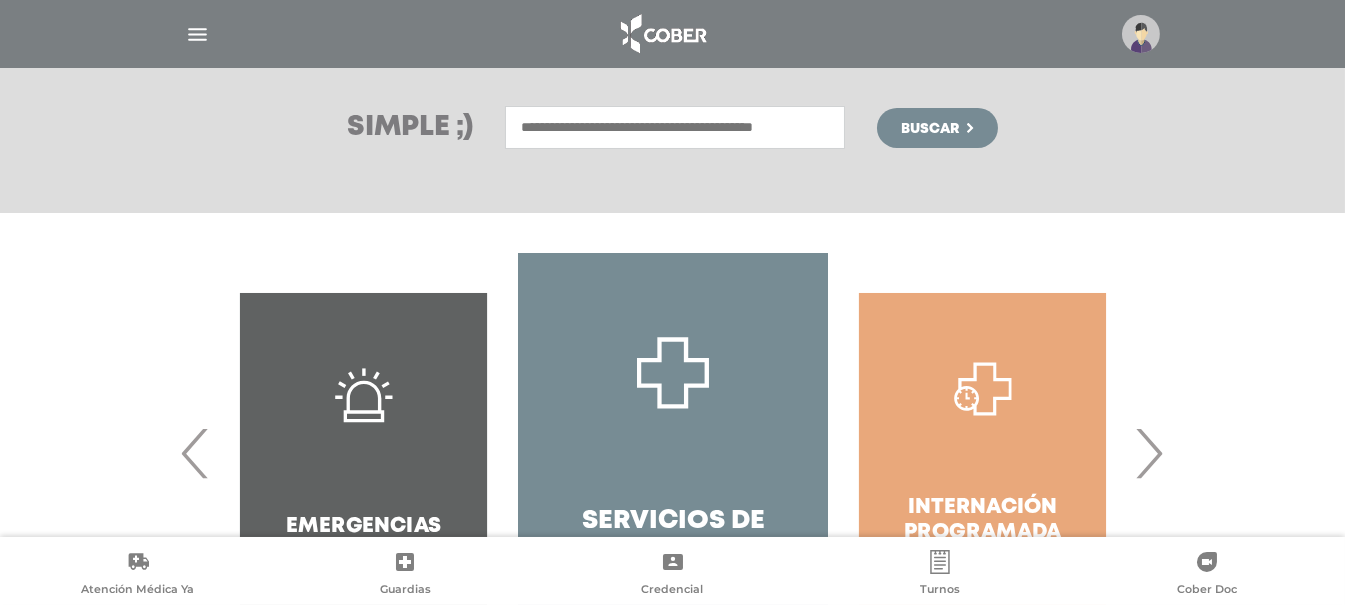 click on "›" at bounding box center [1149, 453] 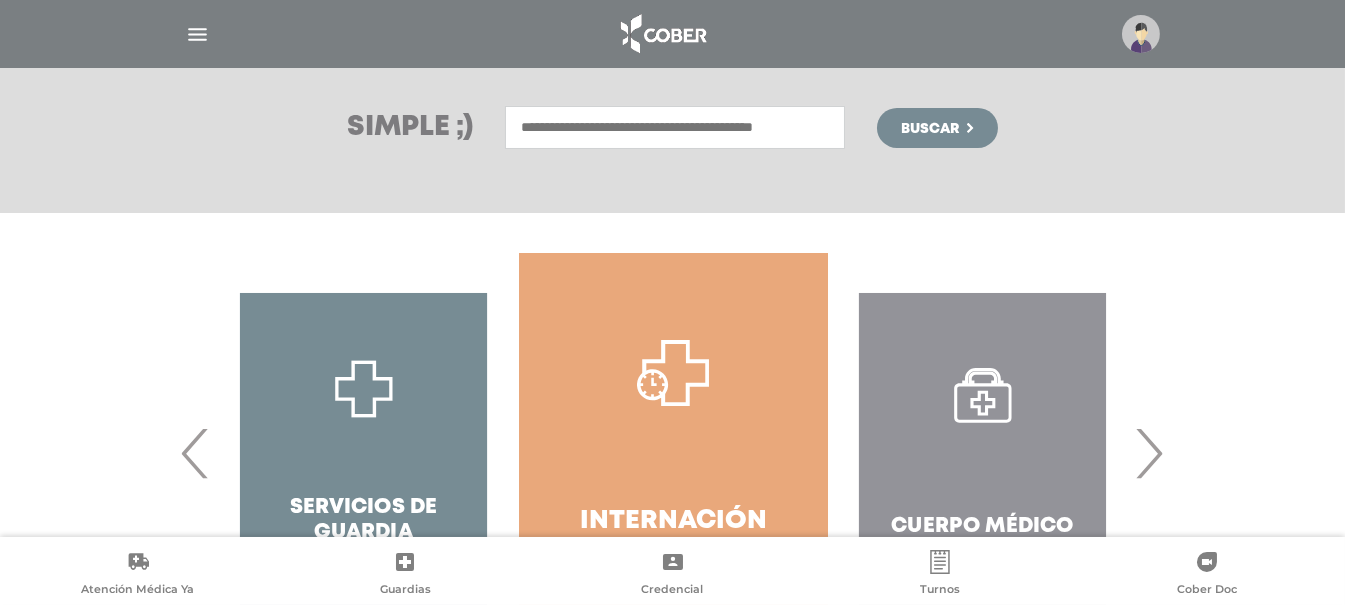click on "›" at bounding box center (1149, 453) 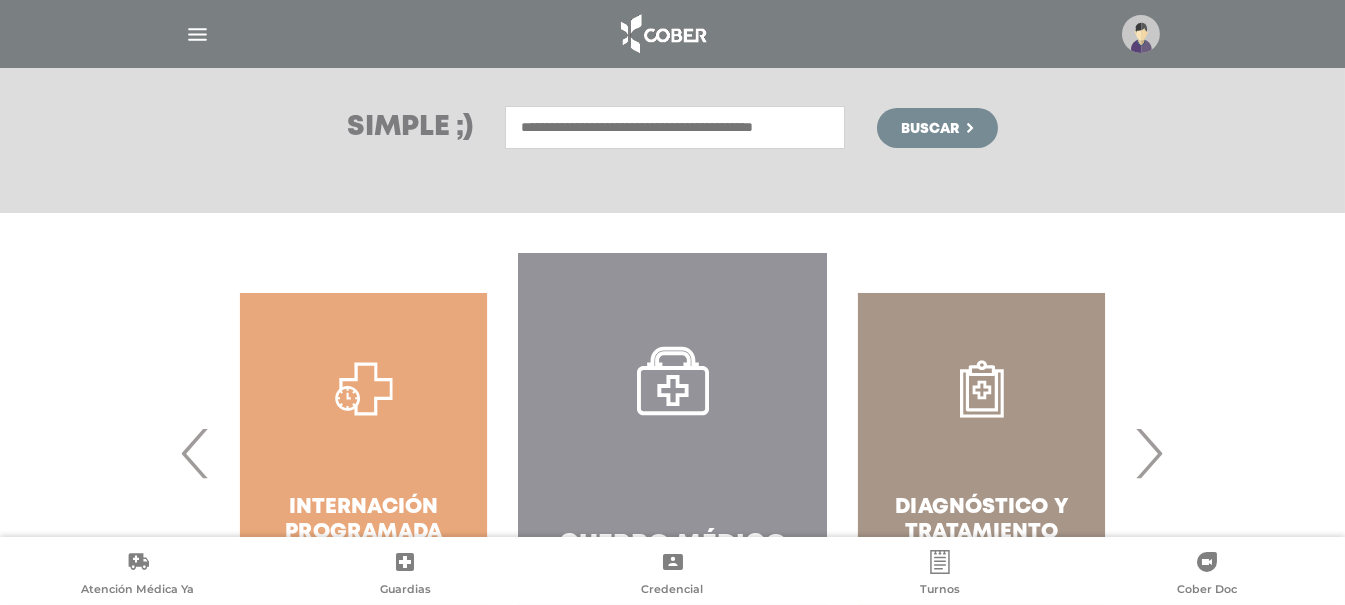 click on "Cuerpo Médico" at bounding box center [672, 453] 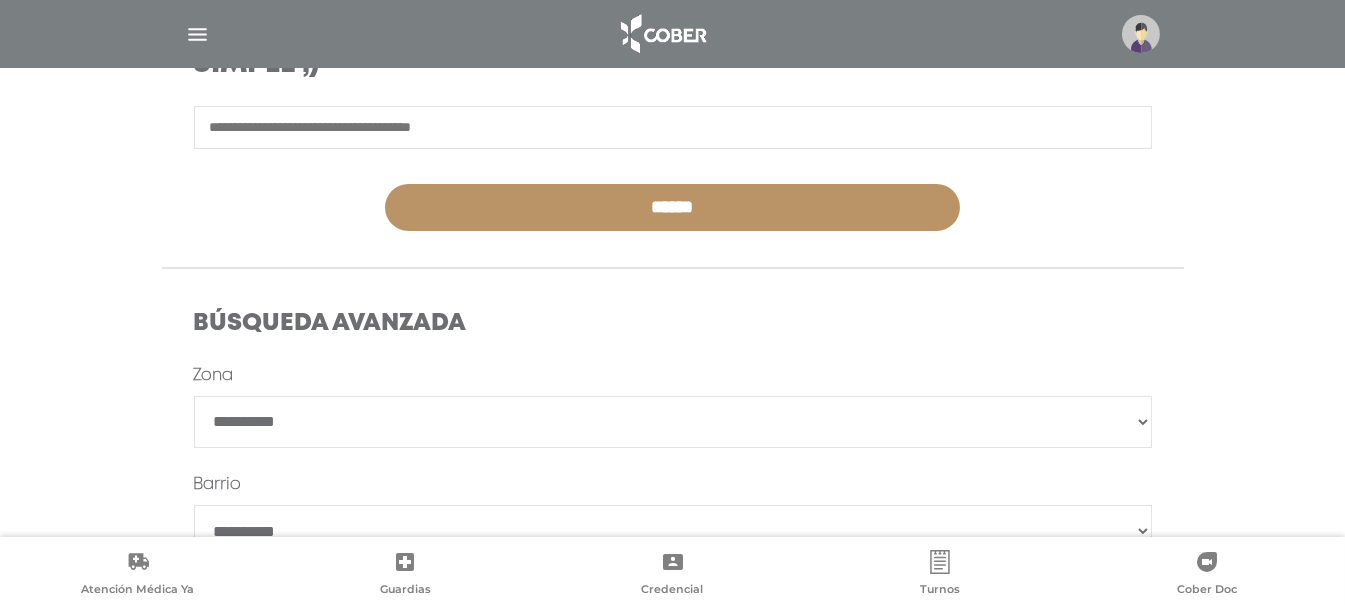 scroll, scrollTop: 400, scrollLeft: 0, axis: vertical 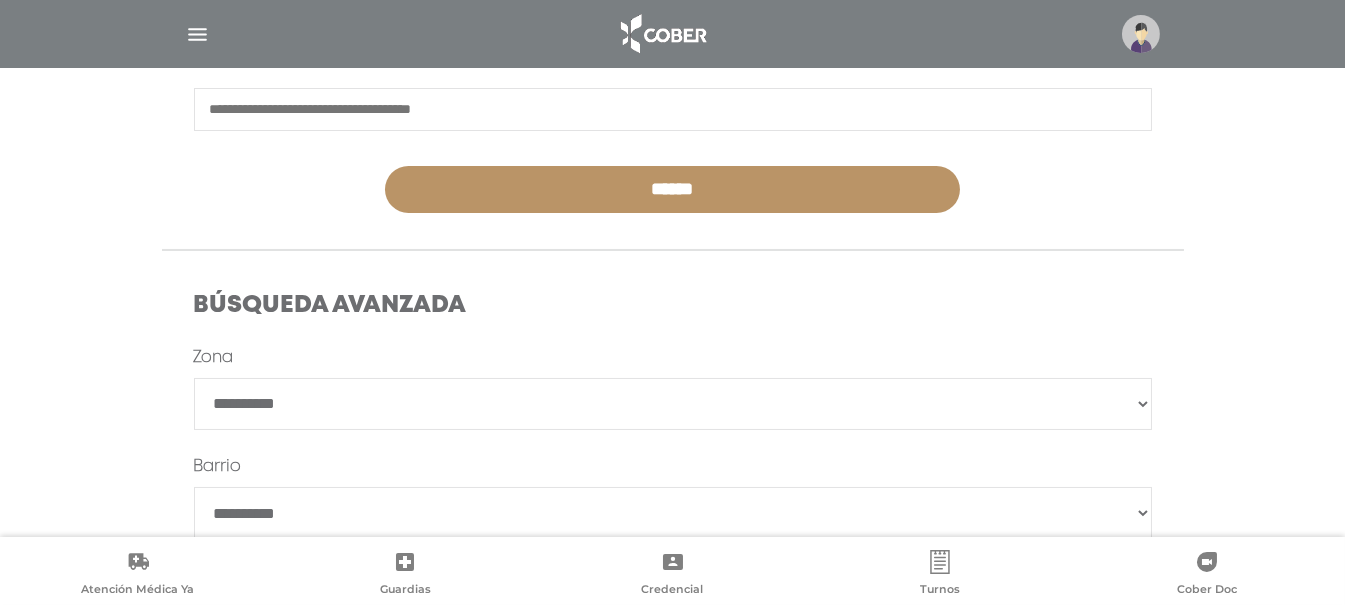 click at bounding box center (673, 109) 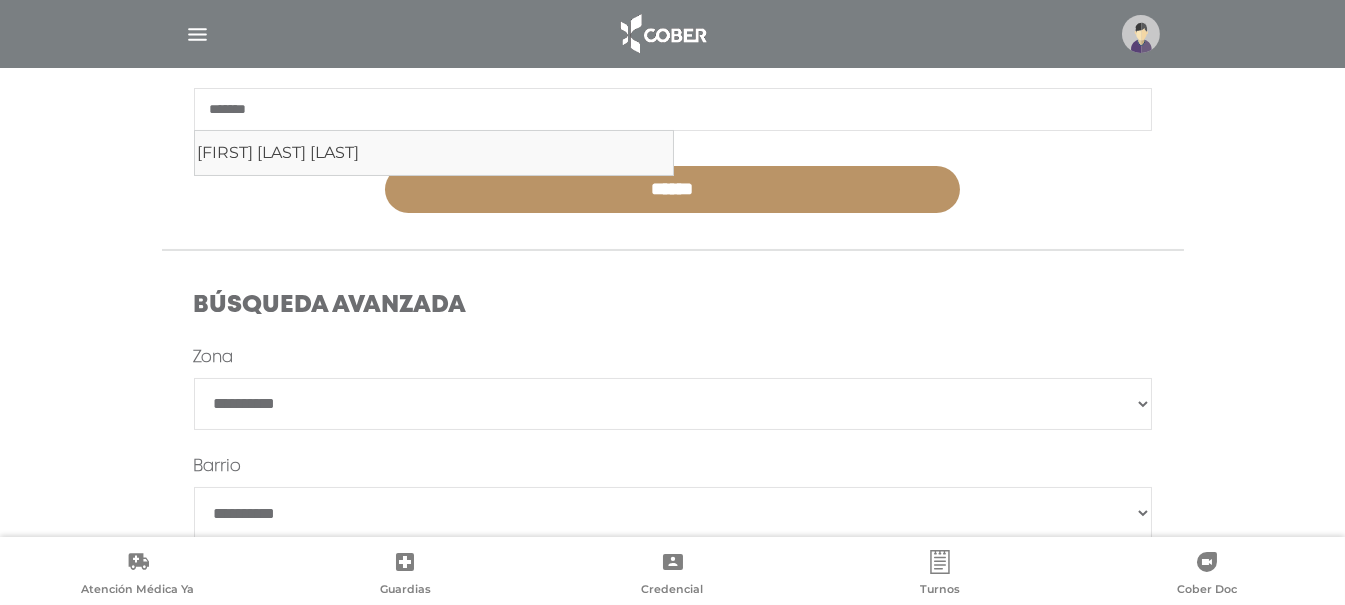 type on "*******" 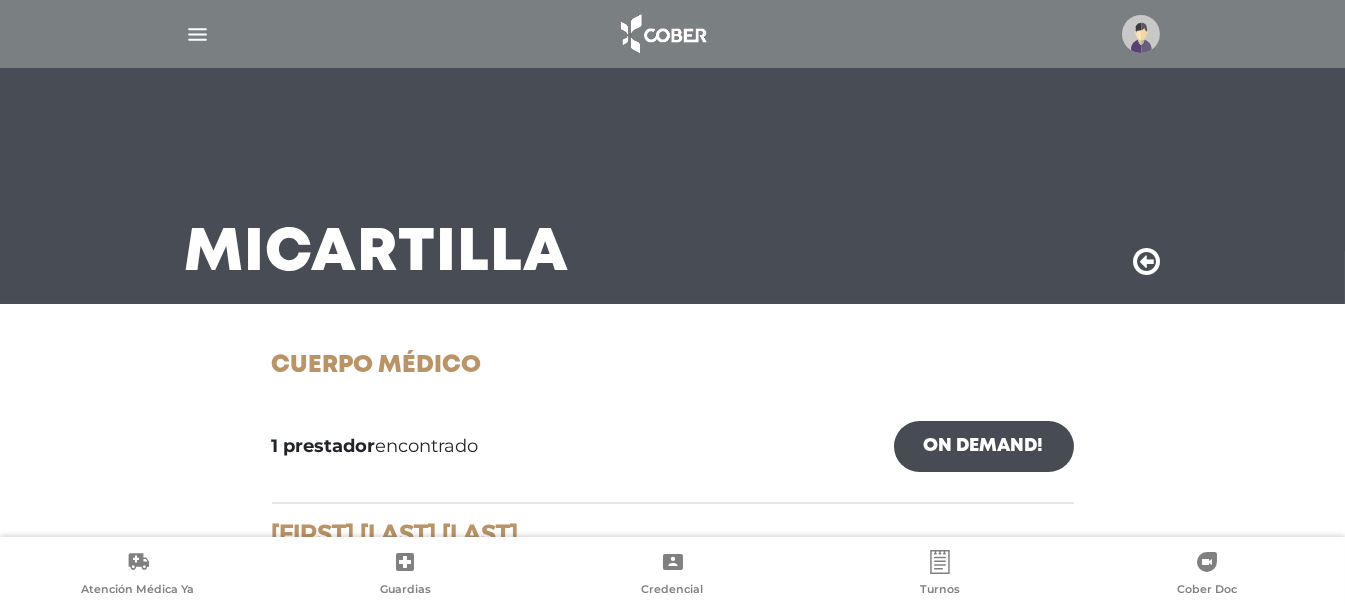 scroll, scrollTop: 0, scrollLeft: 0, axis: both 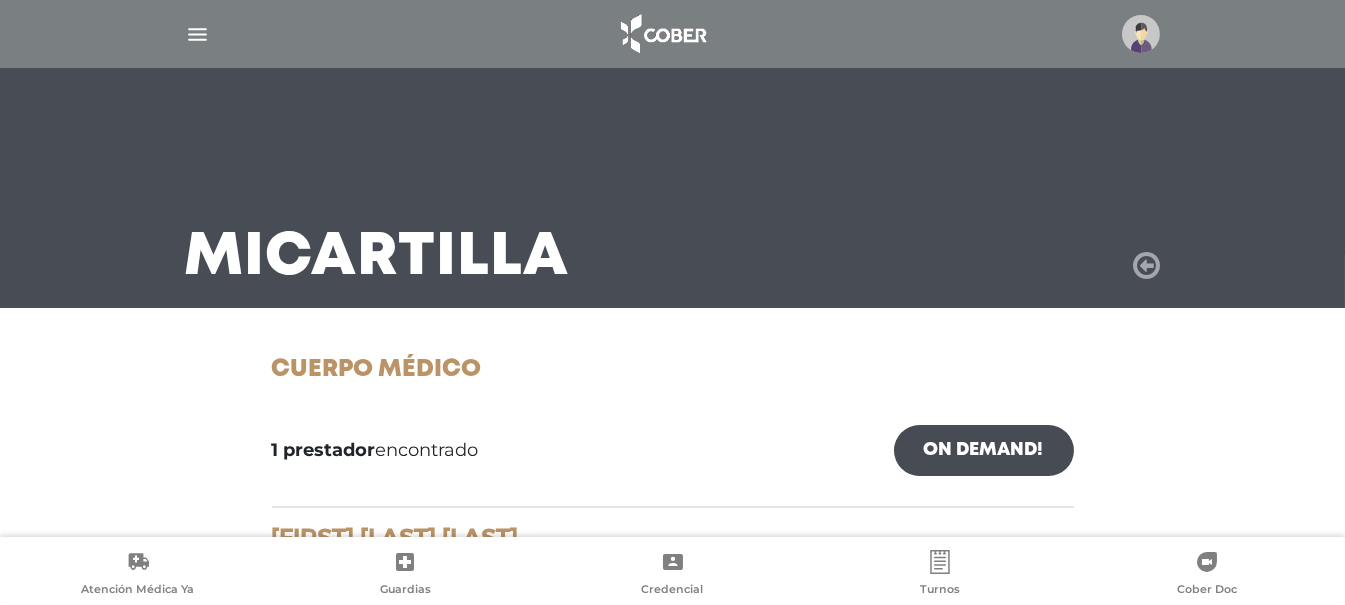 click at bounding box center [1147, 266] 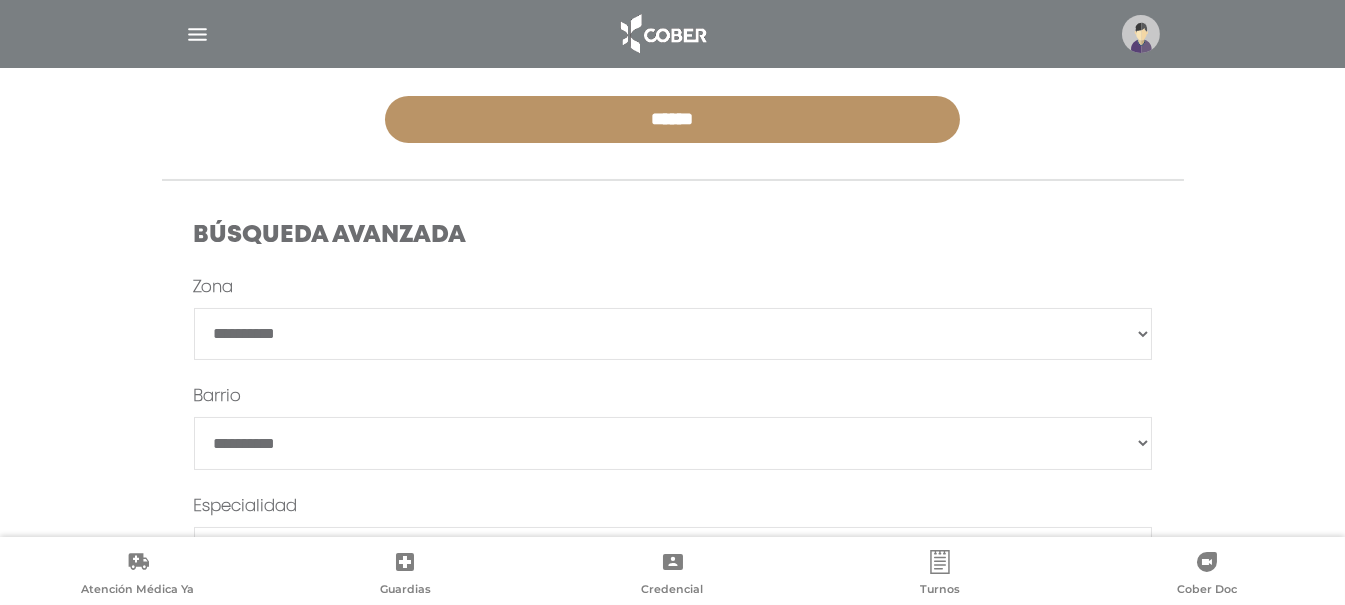 scroll, scrollTop: 533, scrollLeft: 0, axis: vertical 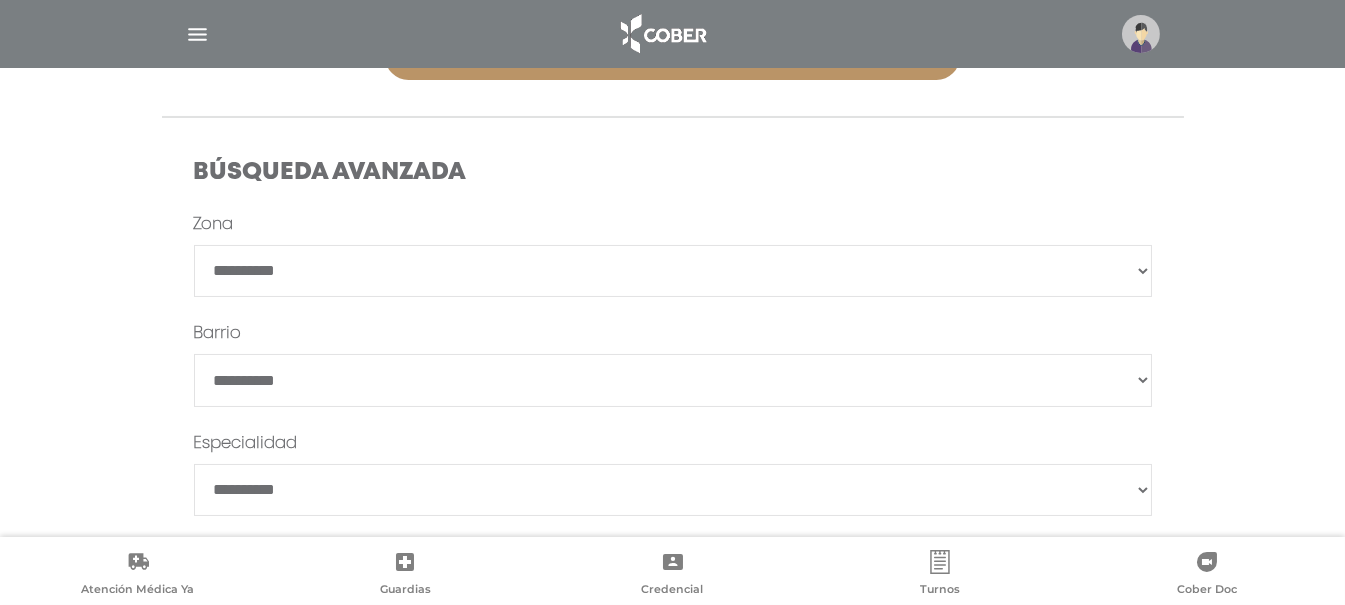 drag, startPoint x: 178, startPoint y: 36, endPoint x: 189, endPoint y: 36, distance: 11 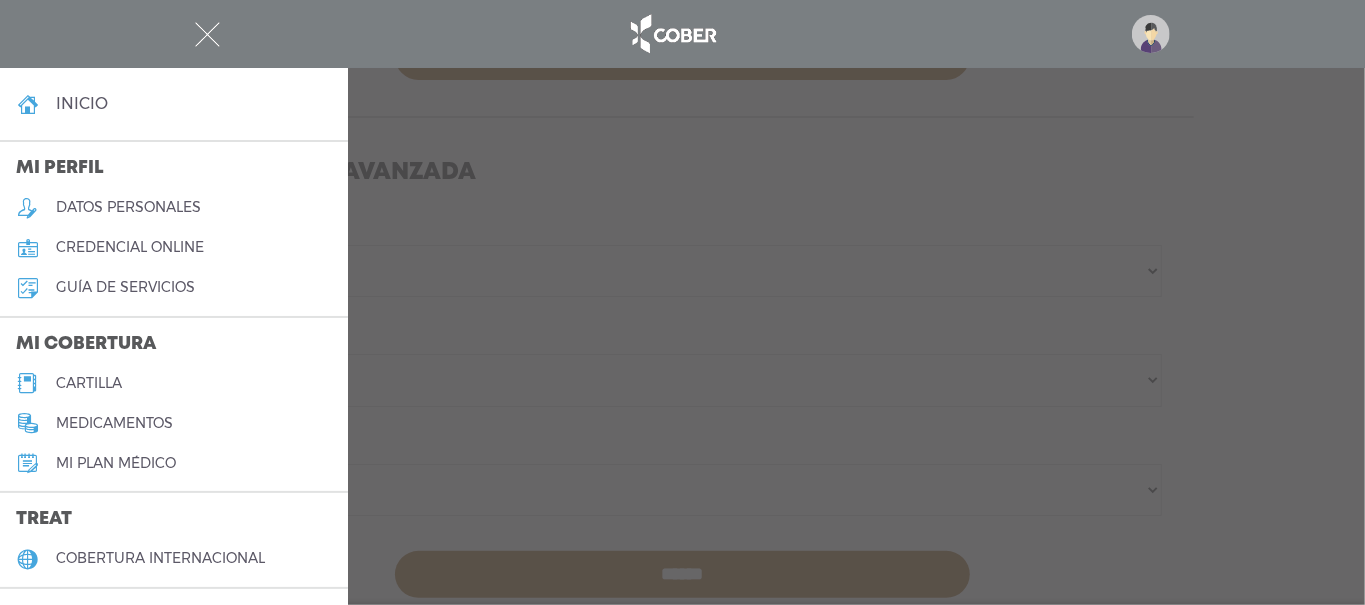 click on "cartilla" at bounding box center [89, 383] 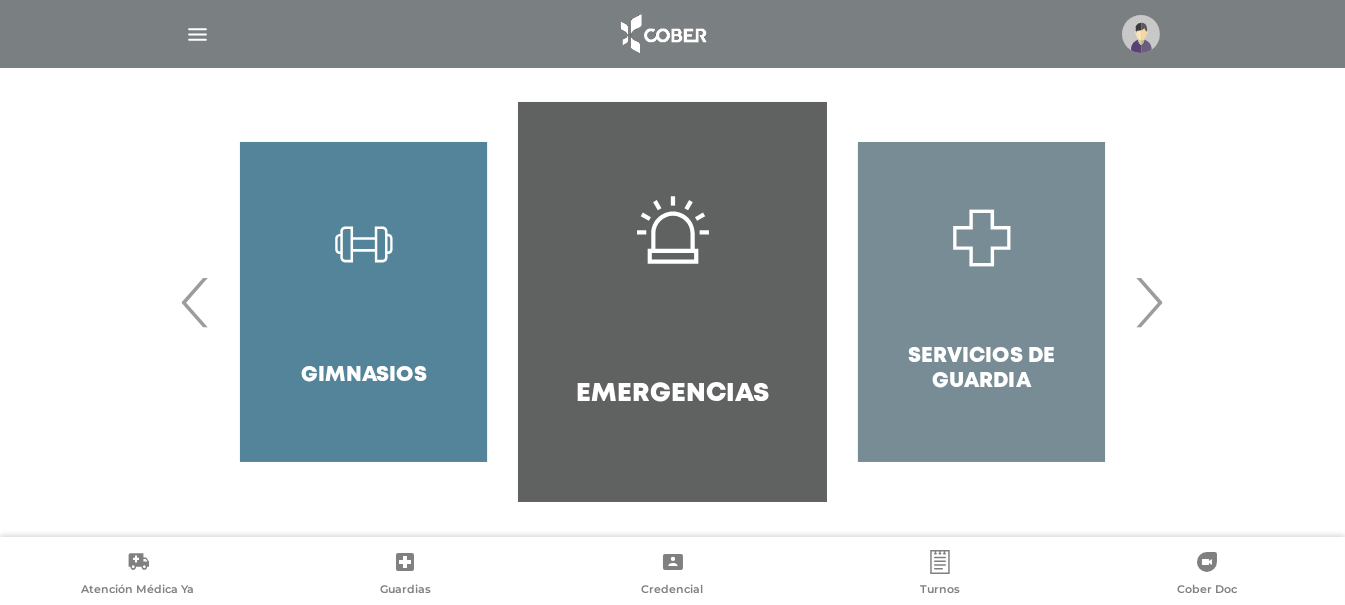 scroll, scrollTop: 421, scrollLeft: 0, axis: vertical 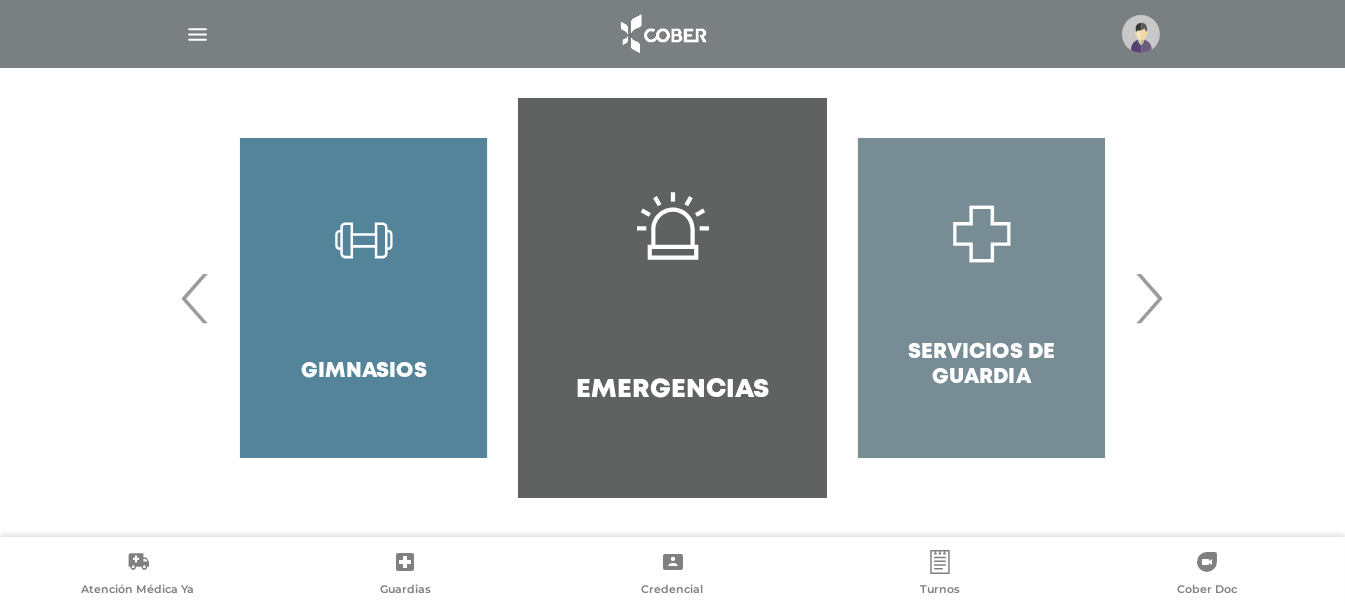 click on "›" at bounding box center [1149, 298] 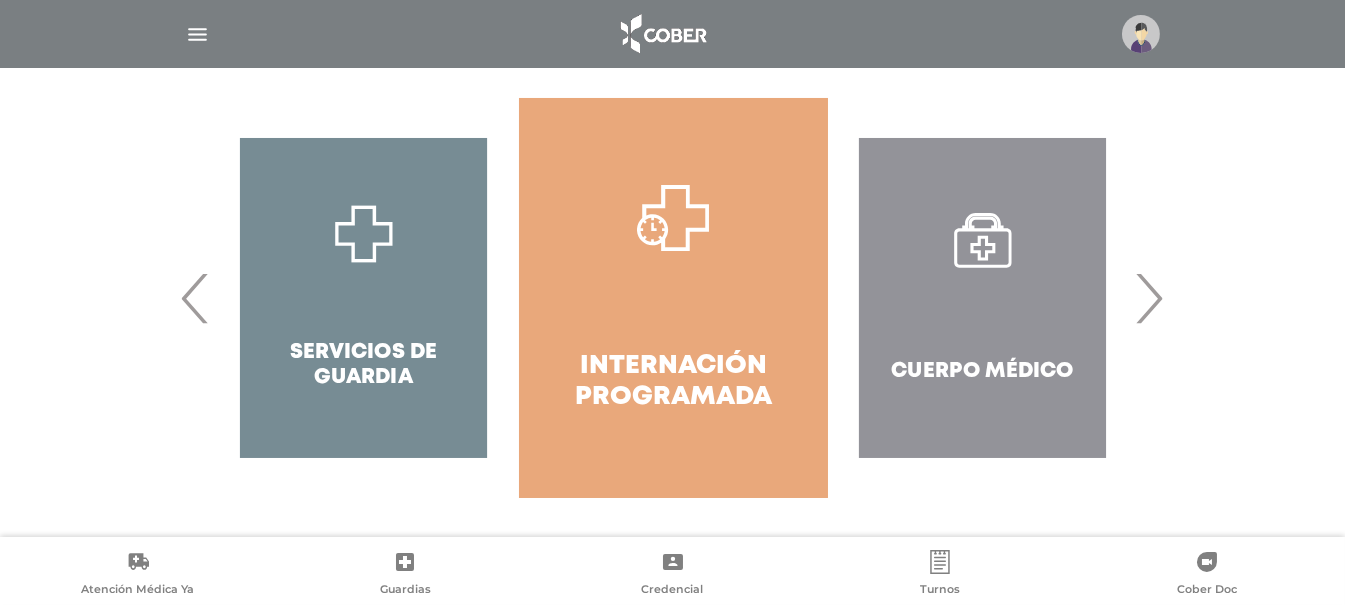 click on "›" at bounding box center (1149, 298) 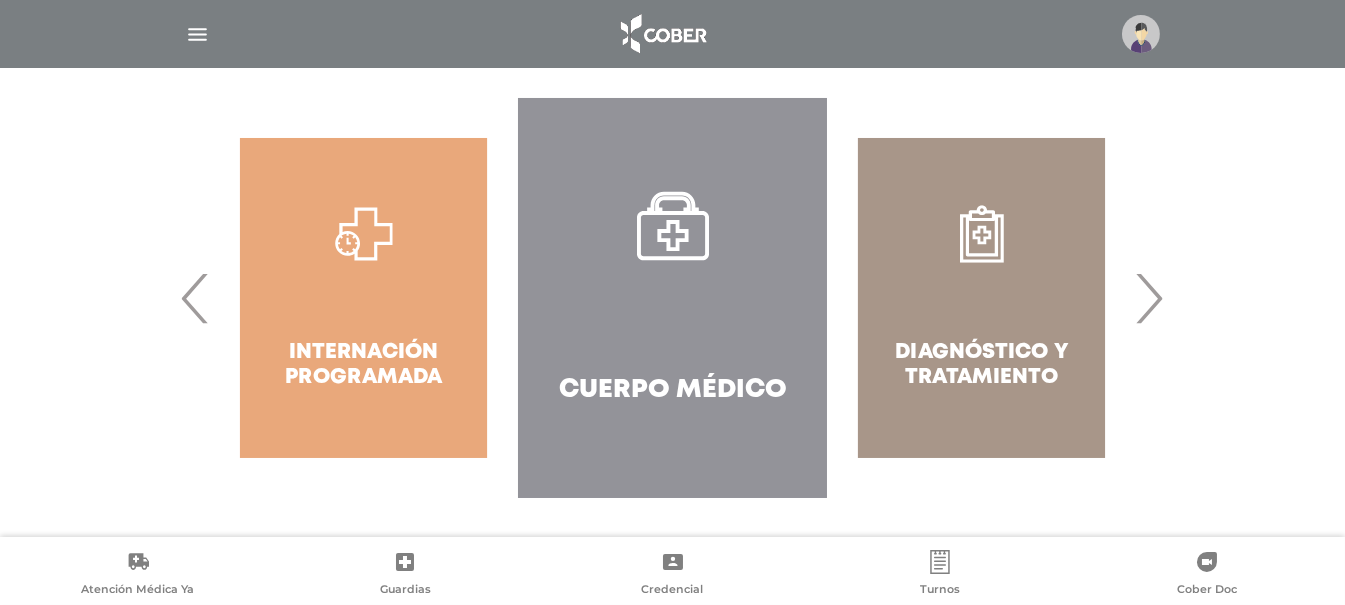 click on "›" at bounding box center (1149, 298) 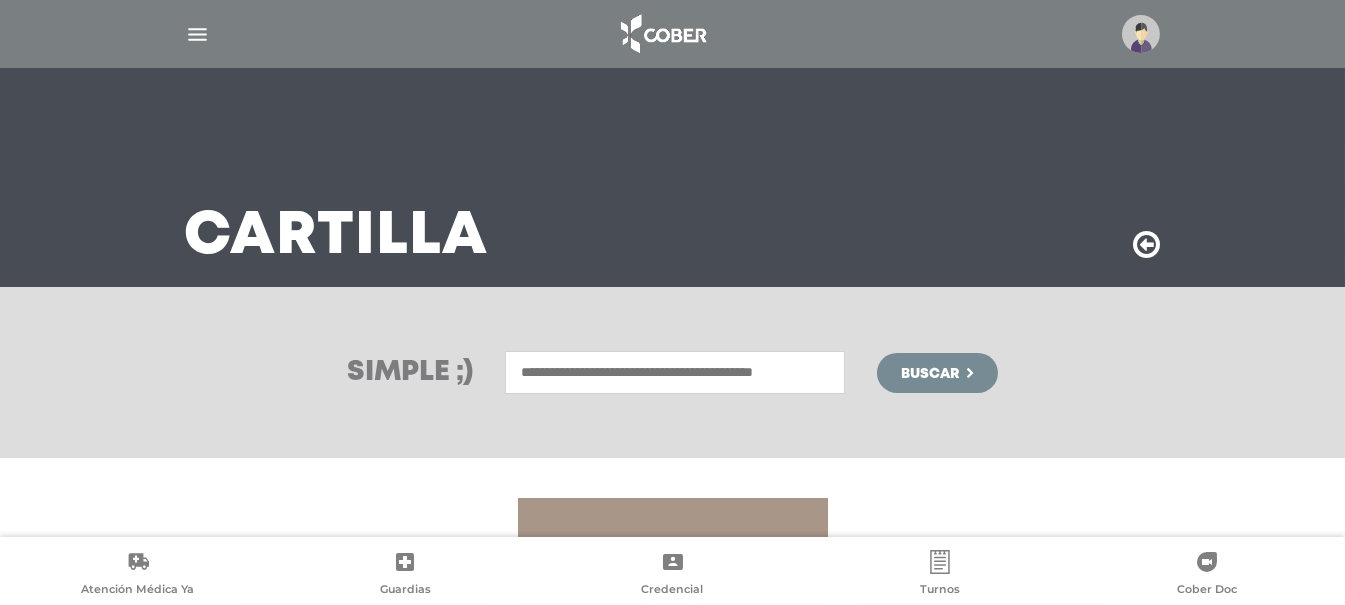 scroll, scrollTop: 421, scrollLeft: 0, axis: vertical 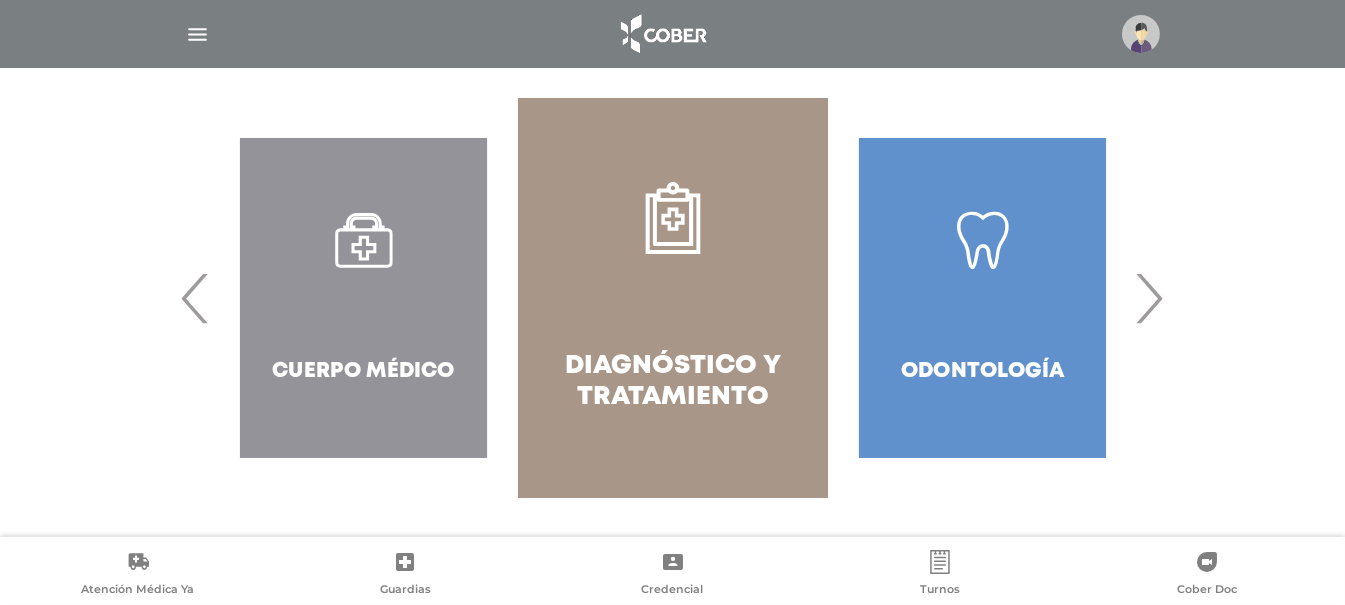click on "›" at bounding box center [1149, 298] 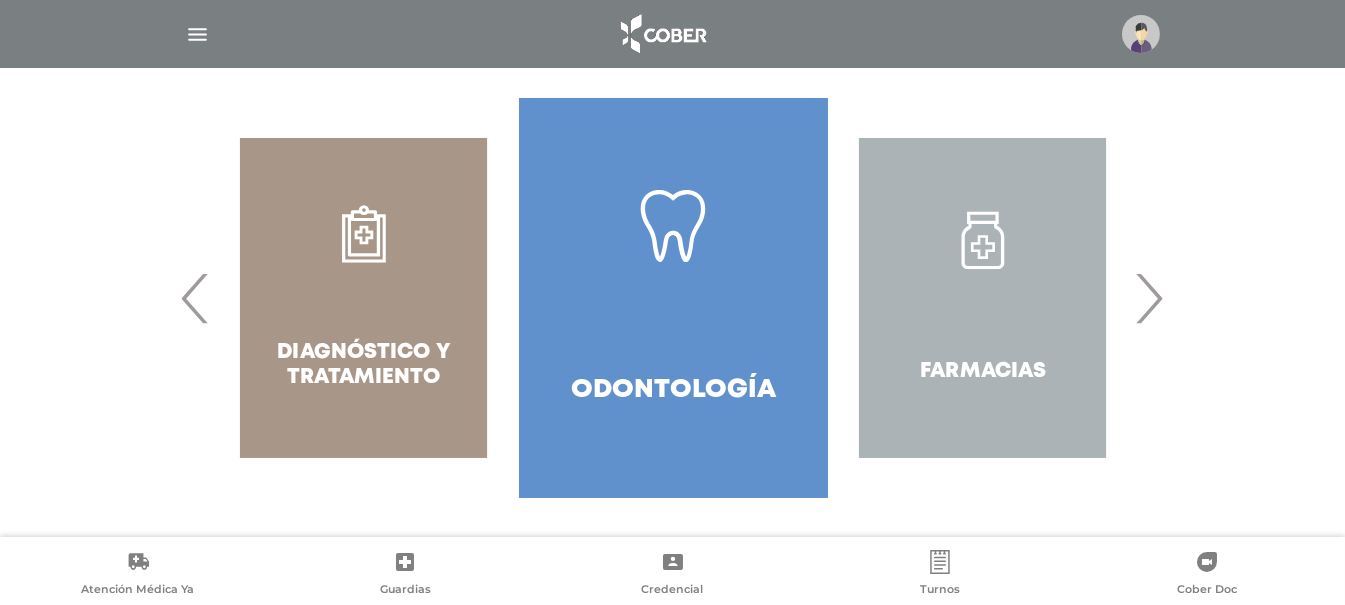 click on "Odontología" at bounding box center (673, 298) 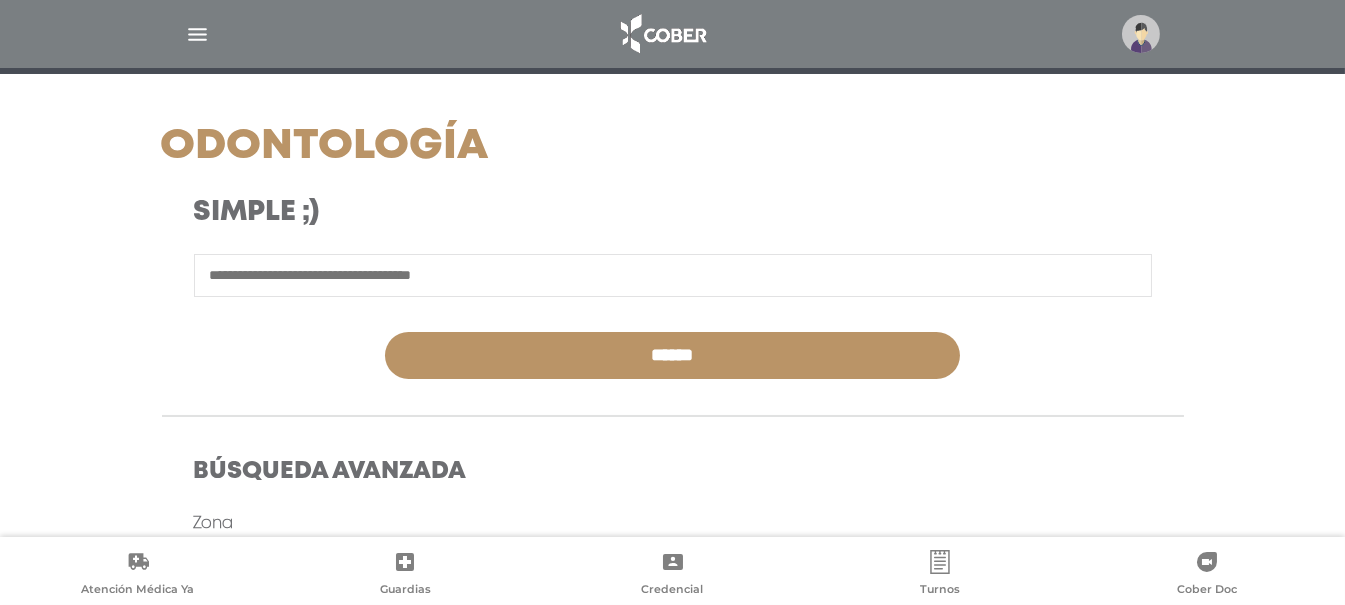 scroll, scrollTop: 266, scrollLeft: 0, axis: vertical 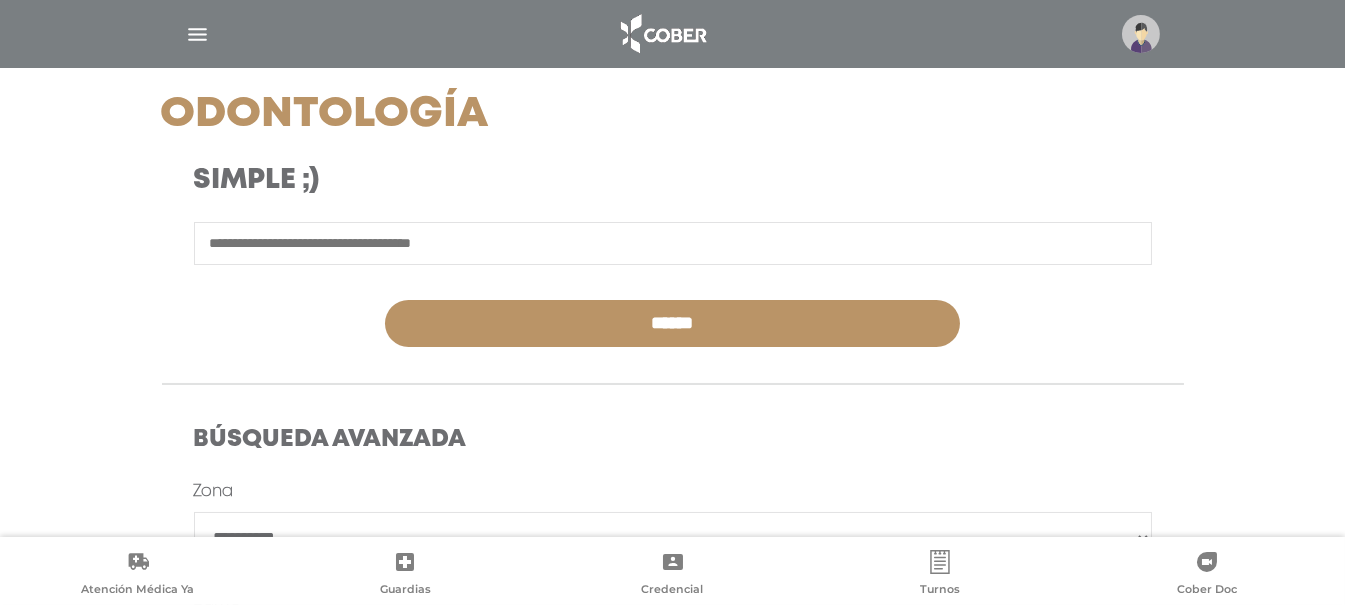 click at bounding box center [673, 243] 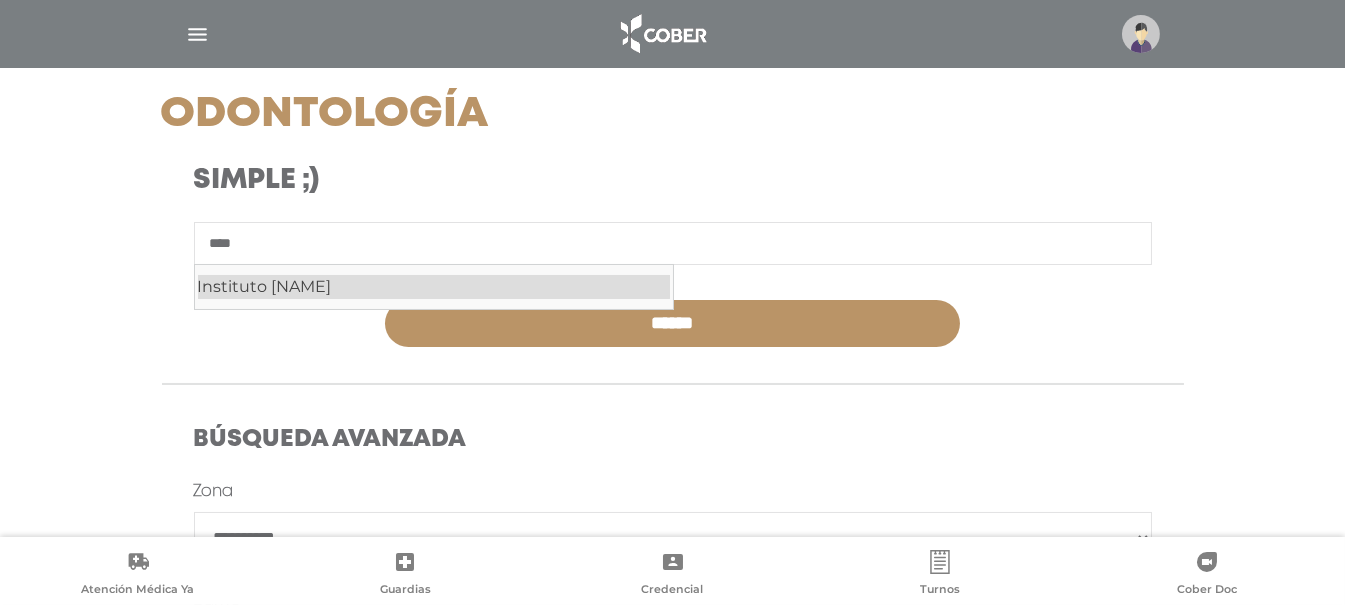 click on "Instituto [NAME]" at bounding box center (434, 287) 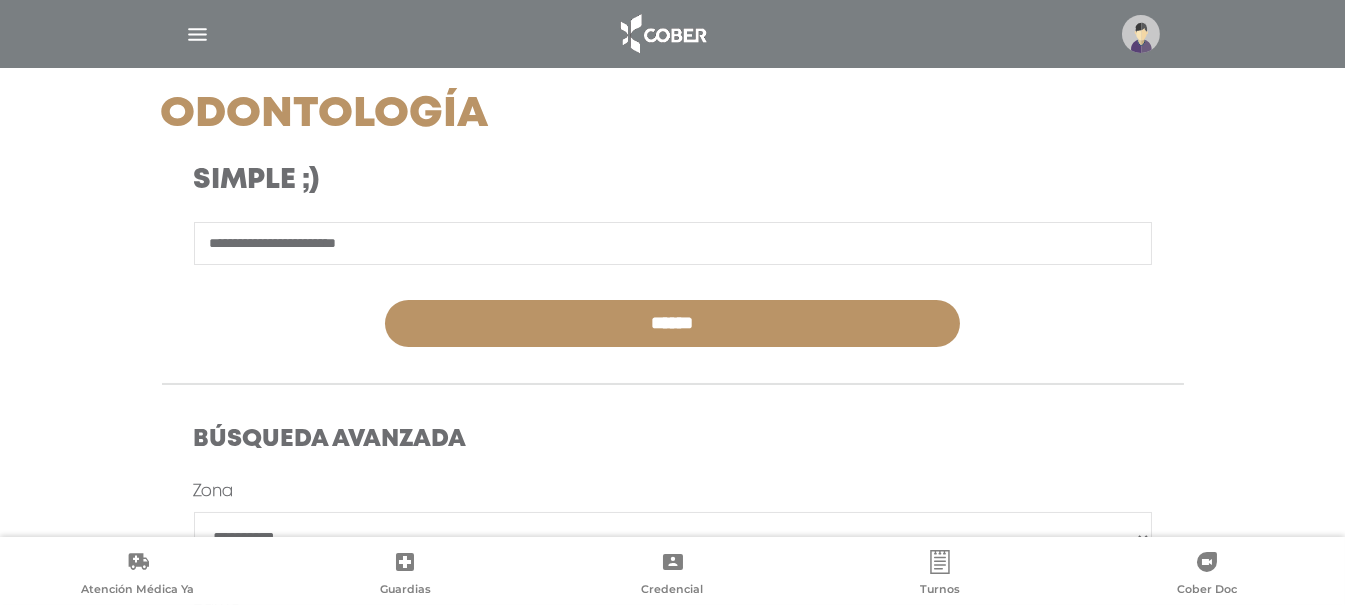 type on "**********" 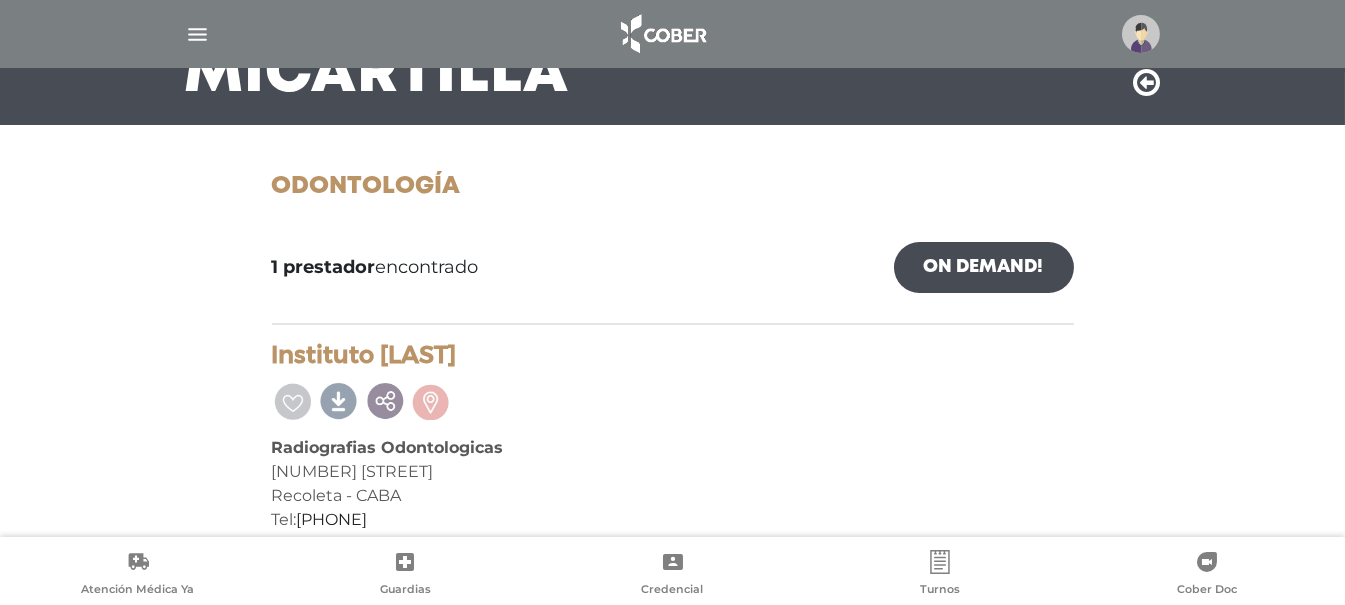 scroll, scrollTop: 209, scrollLeft: 0, axis: vertical 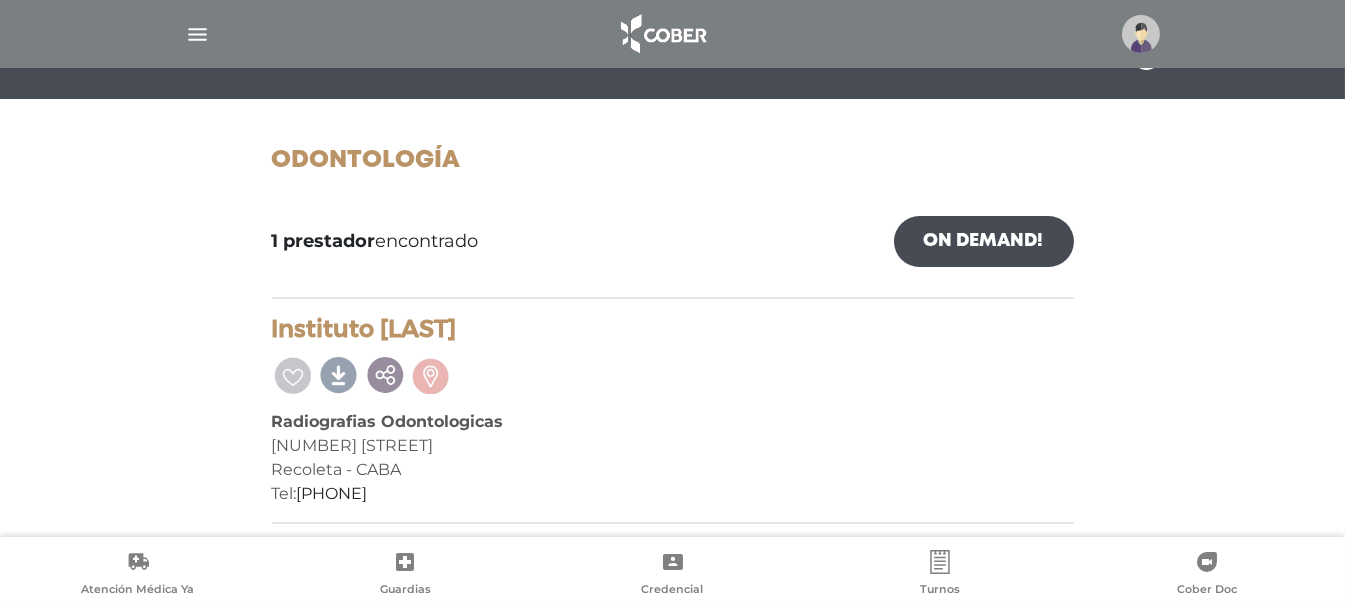 drag, startPoint x: 267, startPoint y: 318, endPoint x: 531, endPoint y: 491, distance: 315.63428 